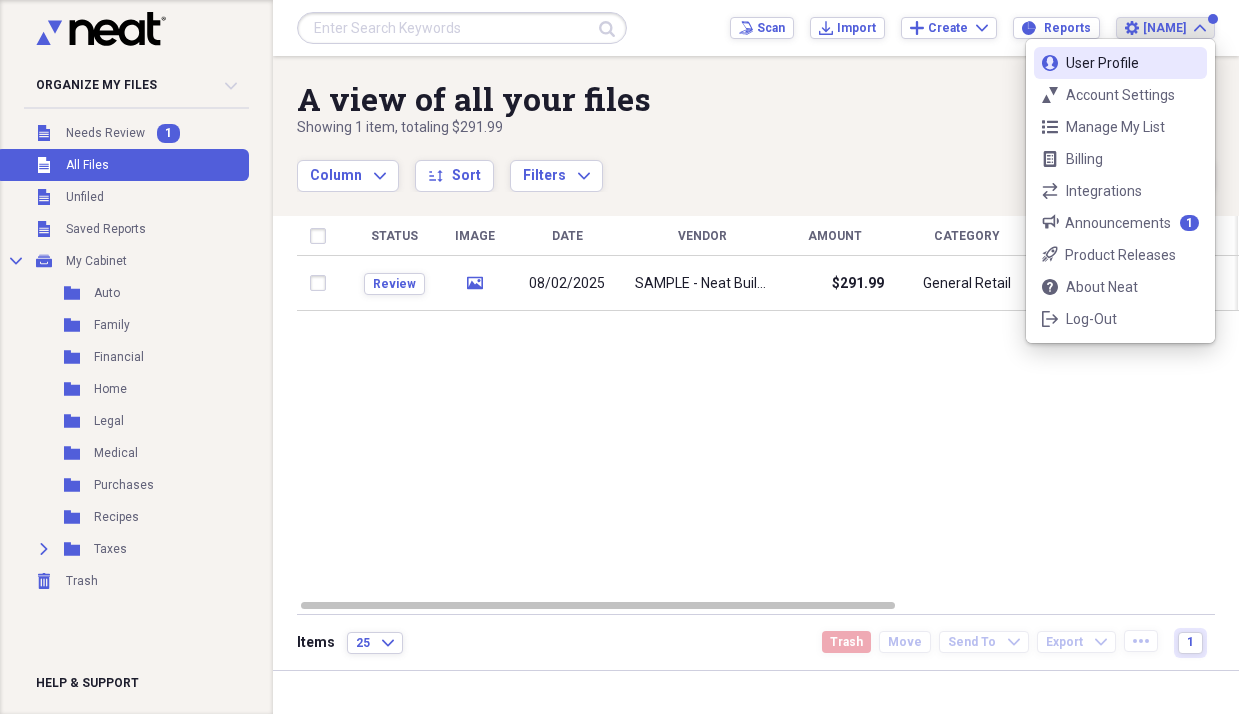 scroll, scrollTop: 0, scrollLeft: 0, axis: both 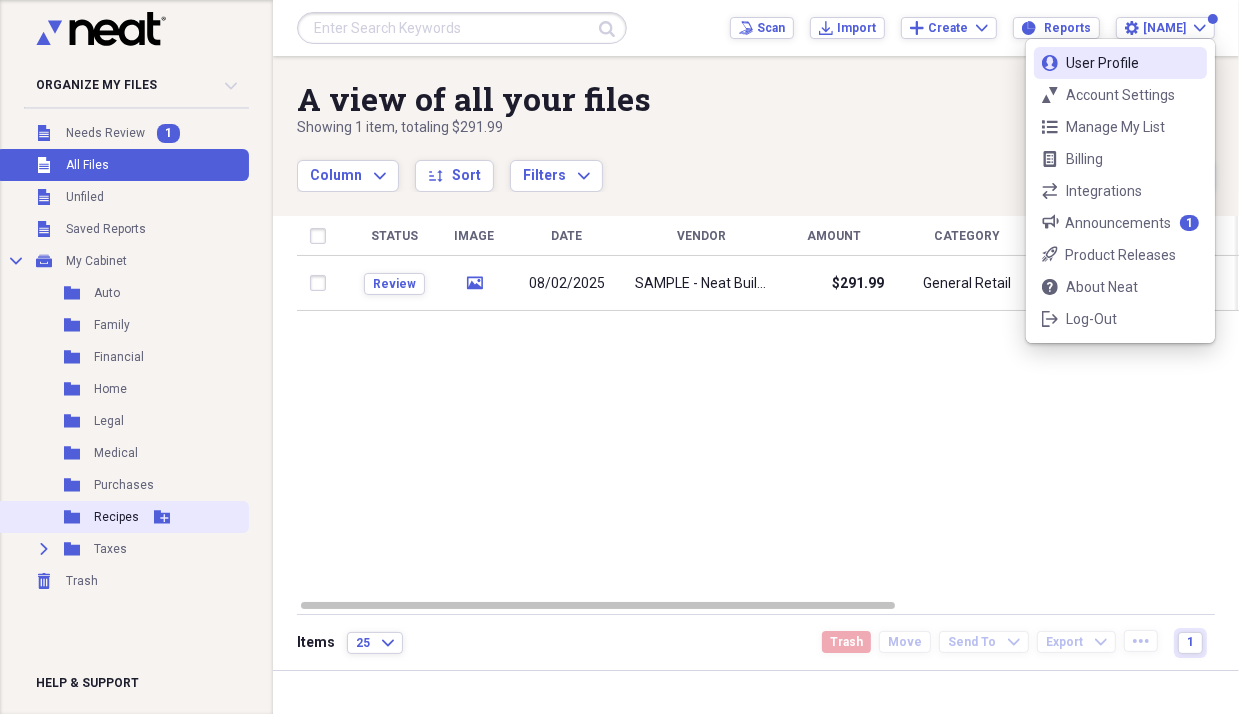 drag, startPoint x: 134, startPoint y: 541, endPoint x: 136, endPoint y: 506, distance: 35.057095 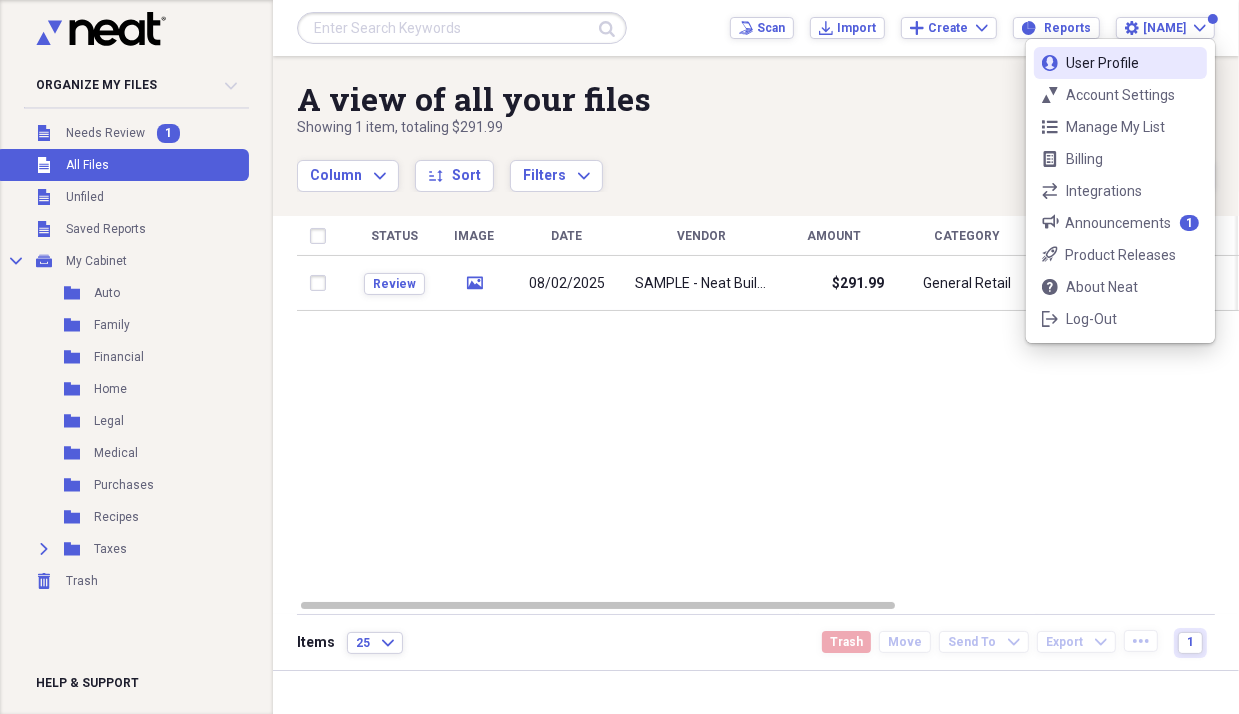 click on "Integrations" at bounding box center [1120, 191] 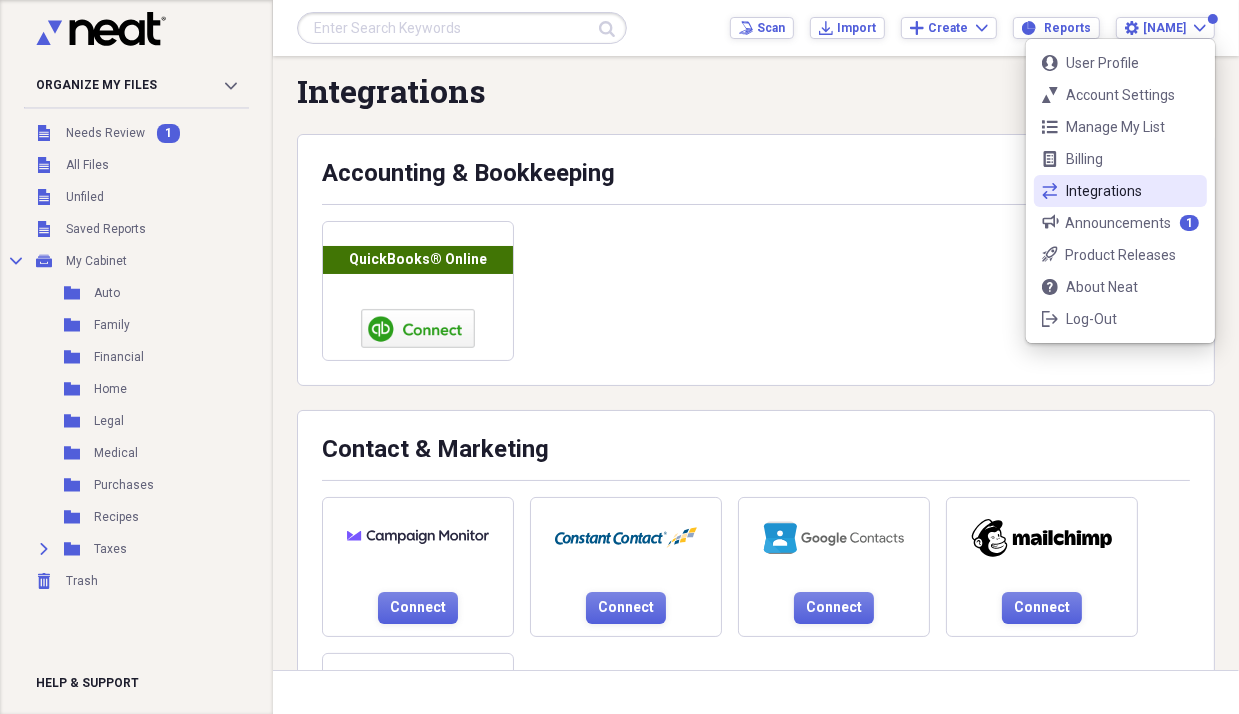 click on "user User Profile" at bounding box center (1120, 63) 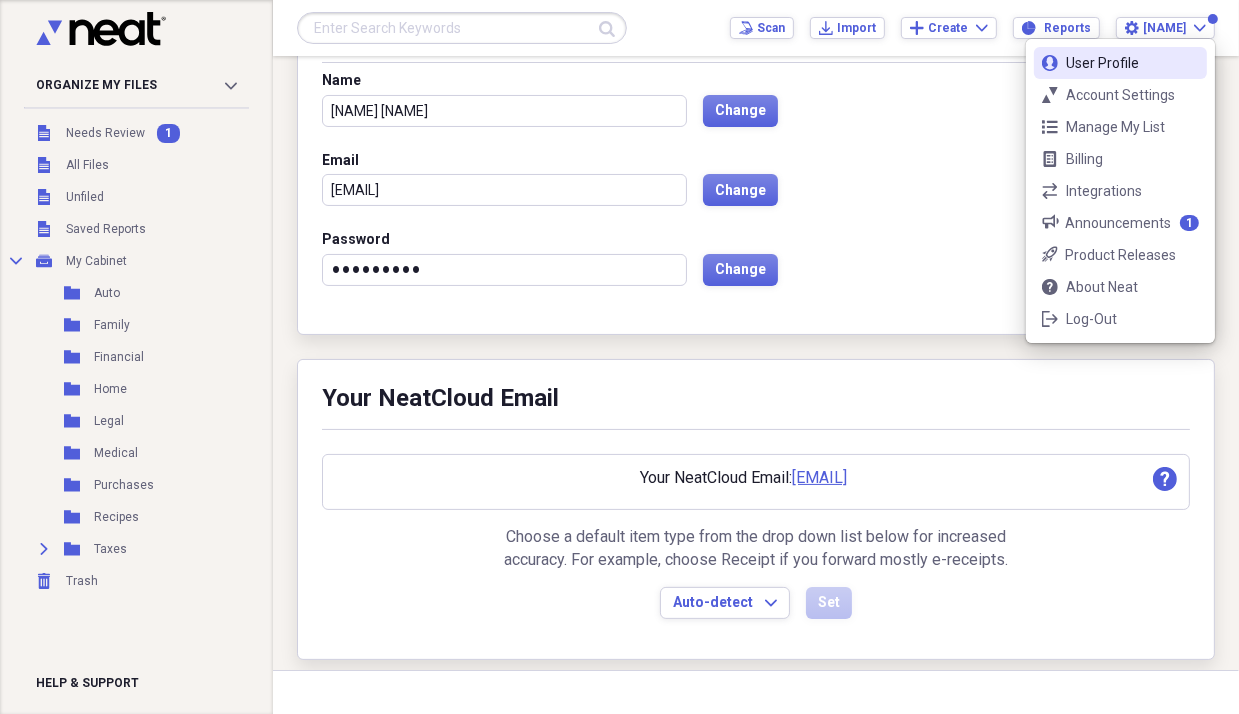 scroll, scrollTop: 169, scrollLeft: 0, axis: vertical 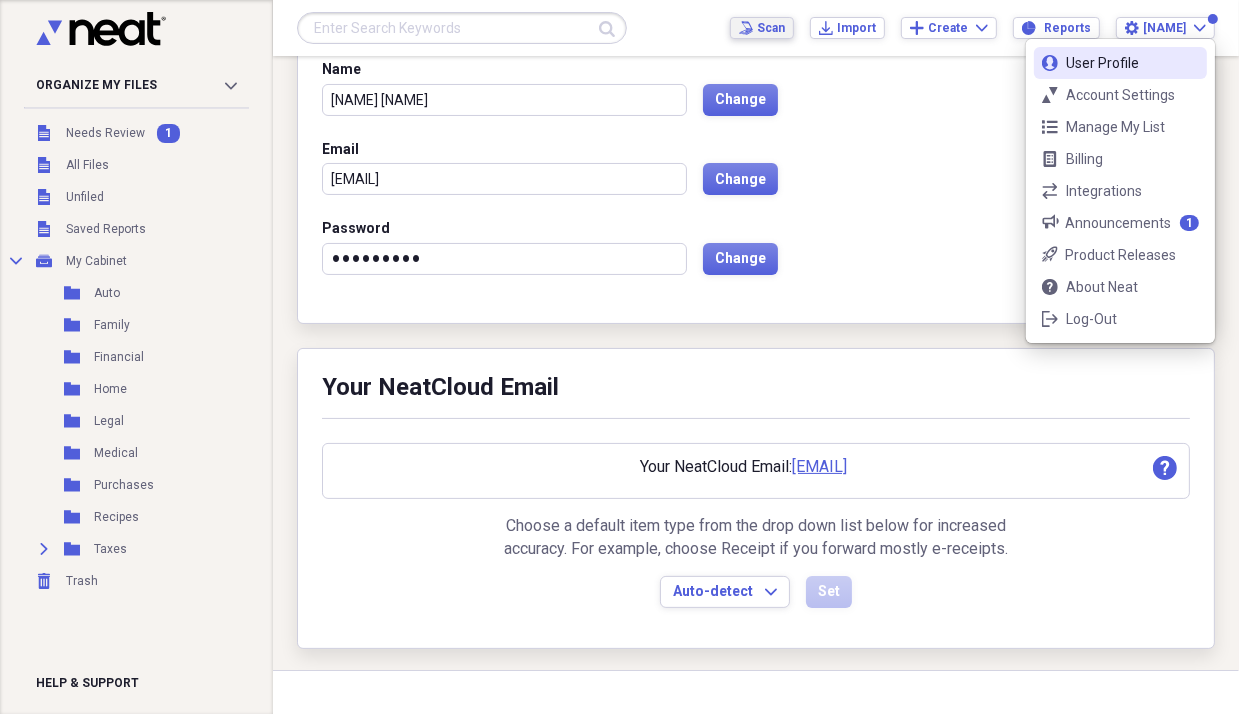click on "Scan Scan" at bounding box center [762, 28] 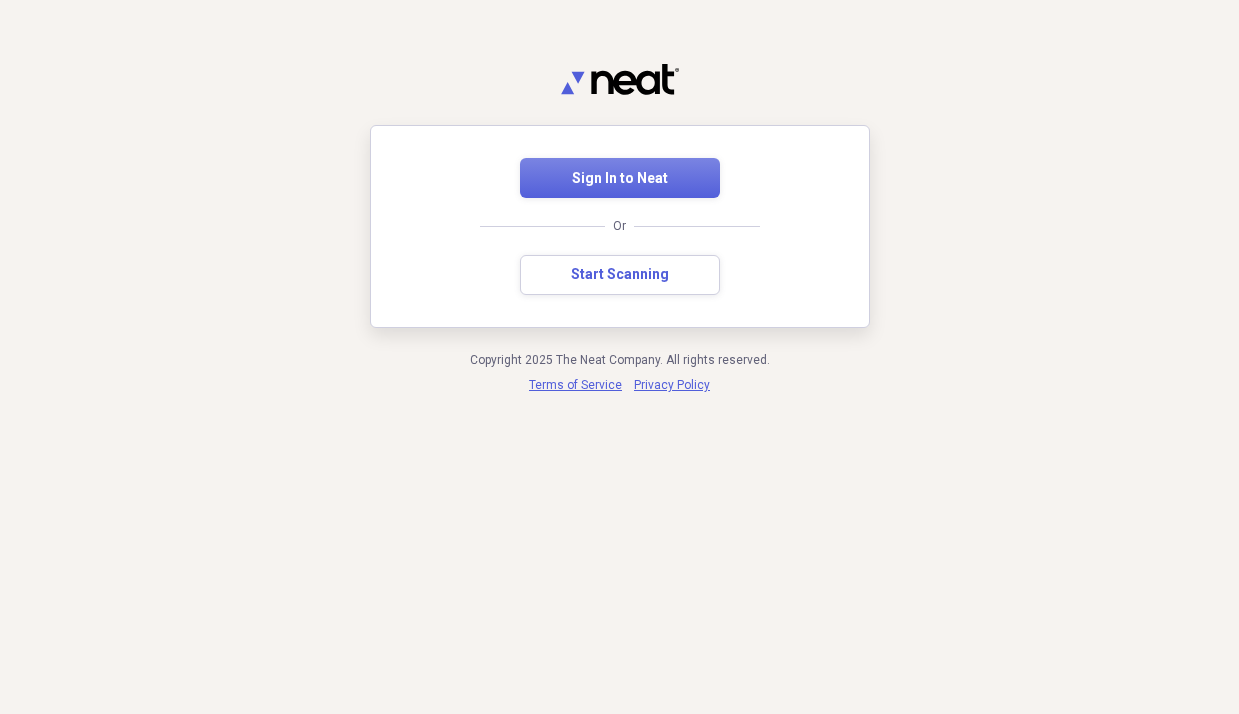 scroll, scrollTop: 0, scrollLeft: 0, axis: both 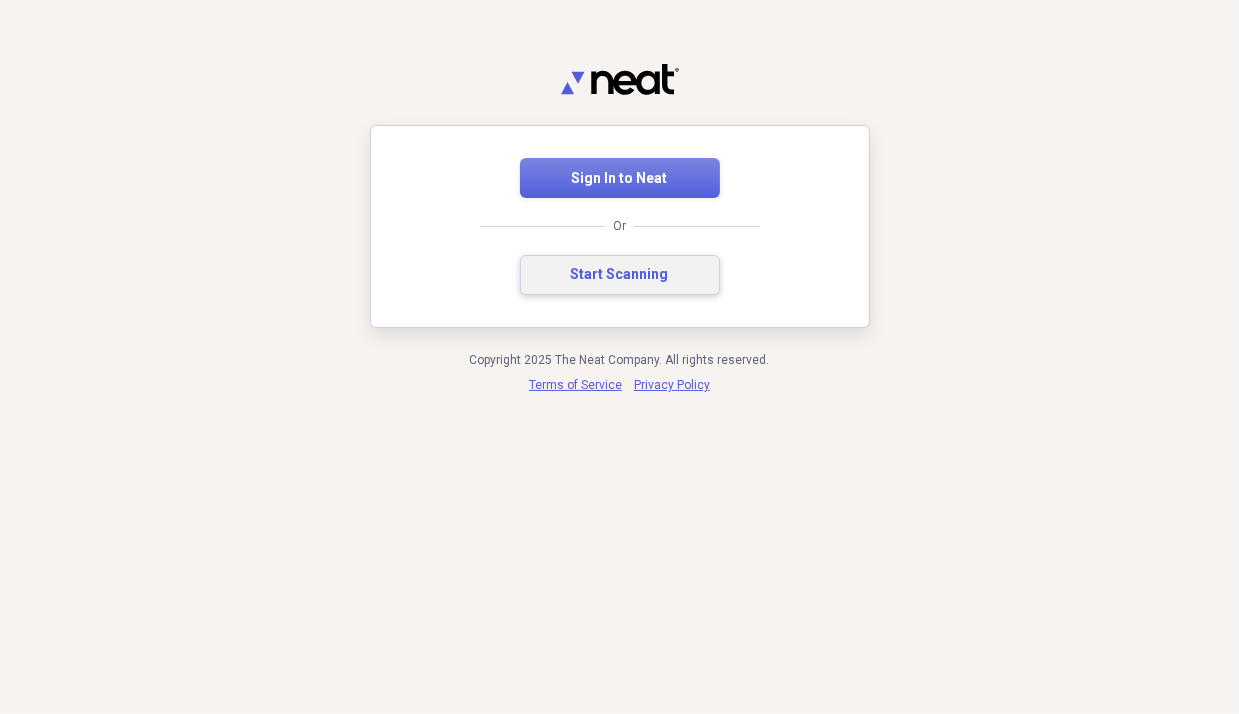 click on "Start Scanning" at bounding box center (620, 275) 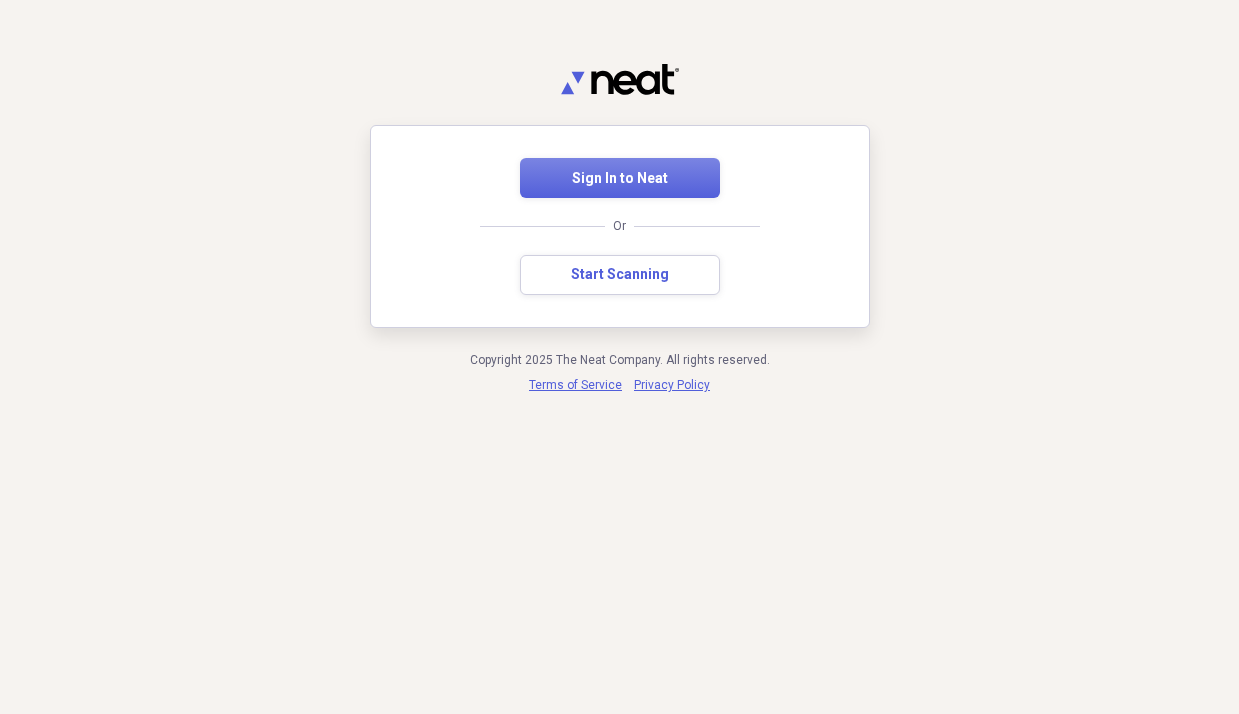 scroll, scrollTop: 0, scrollLeft: 0, axis: both 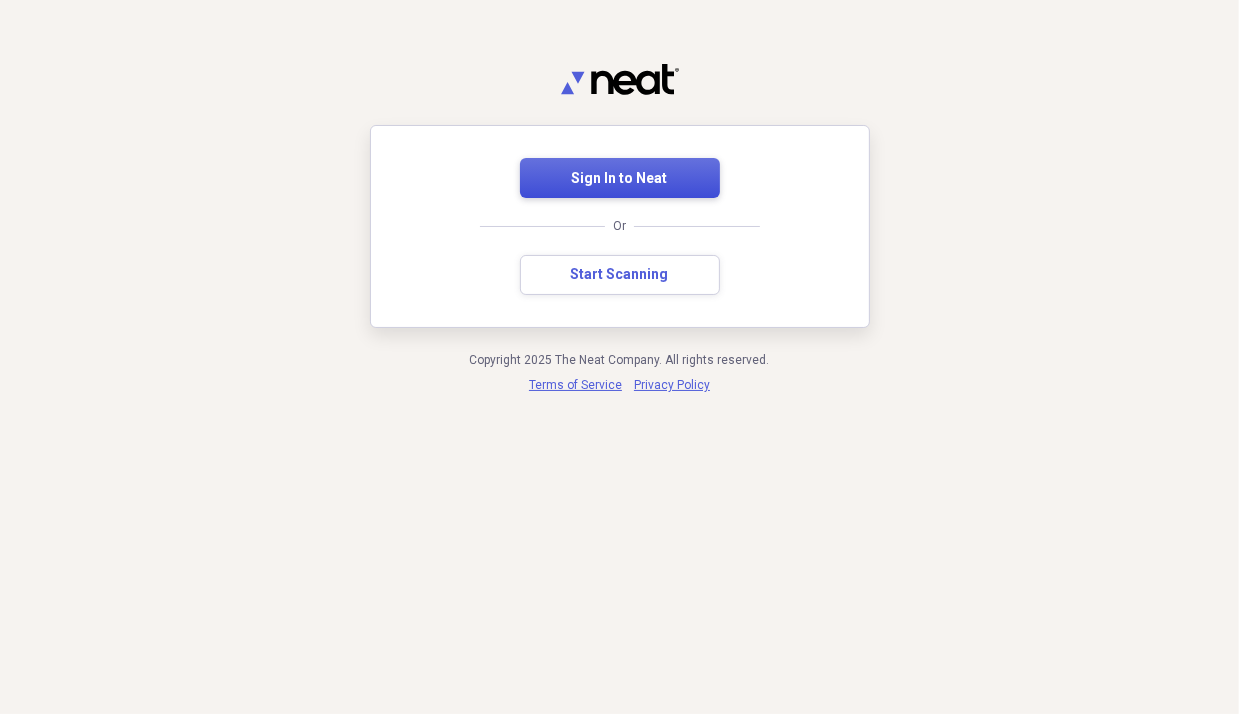 click on "Sign In to Neat" at bounding box center [620, 179] 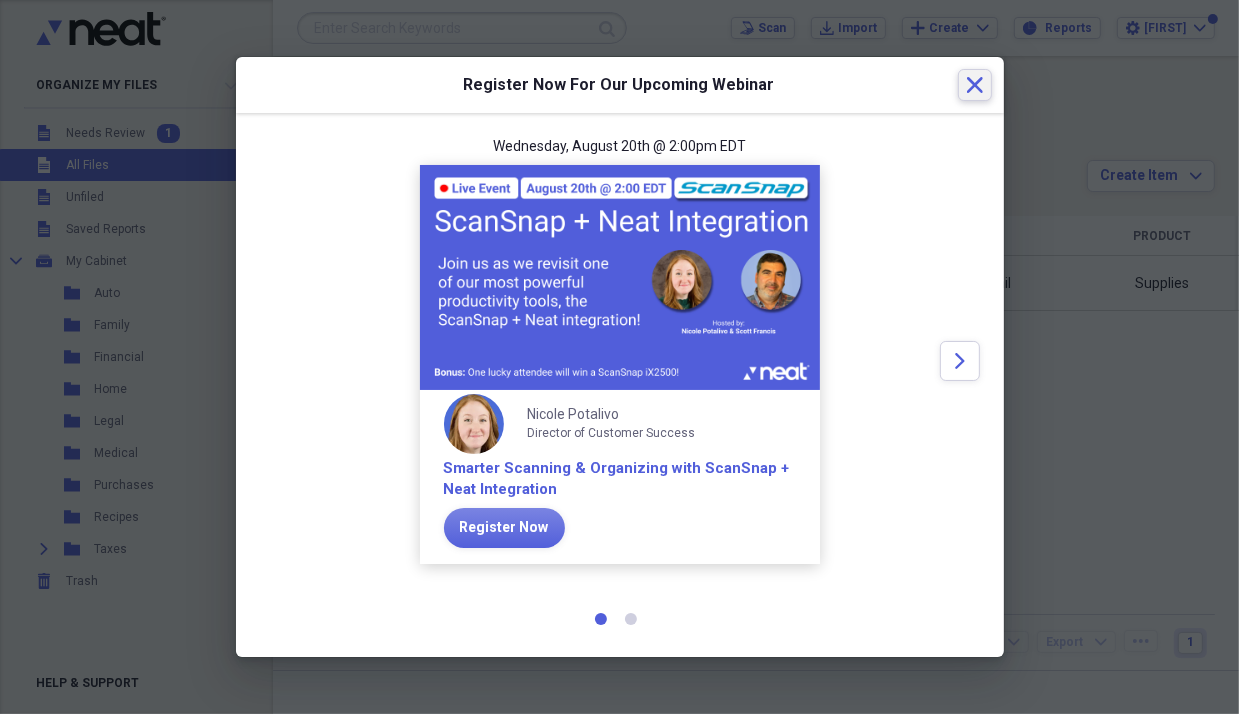 click 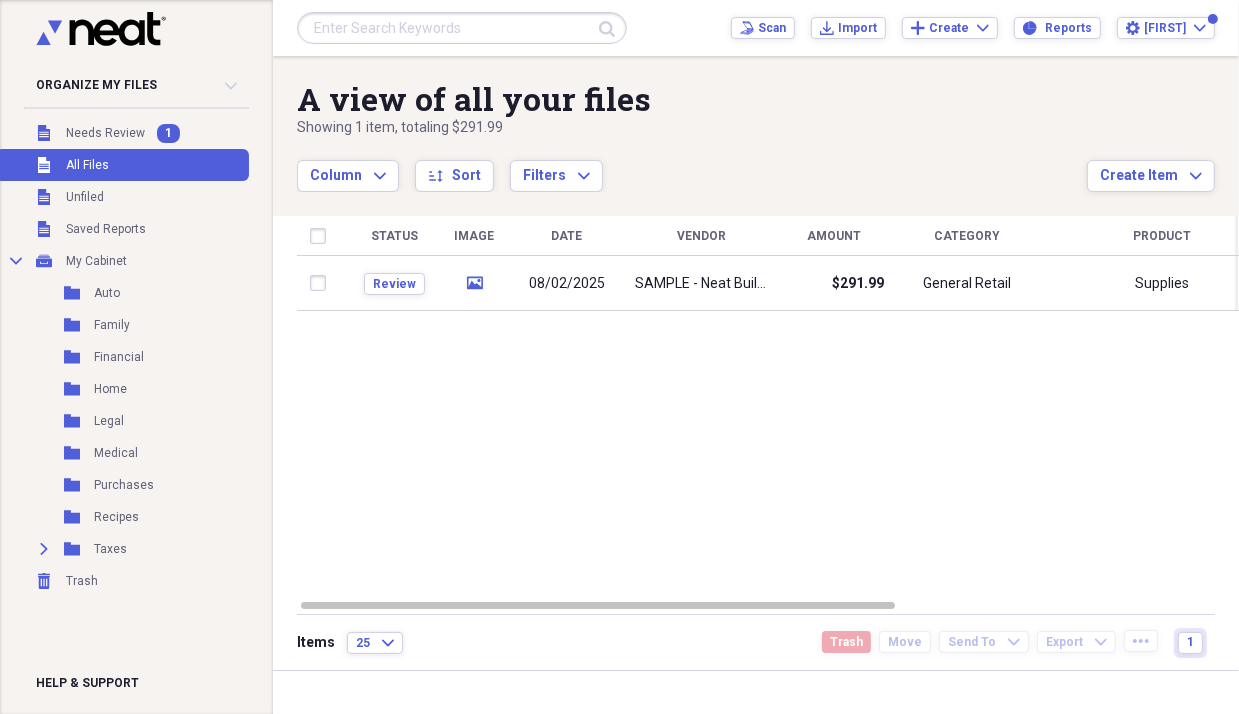 drag, startPoint x: 40, startPoint y: 0, endPoint x: 552, endPoint y: 76, distance: 517.60986 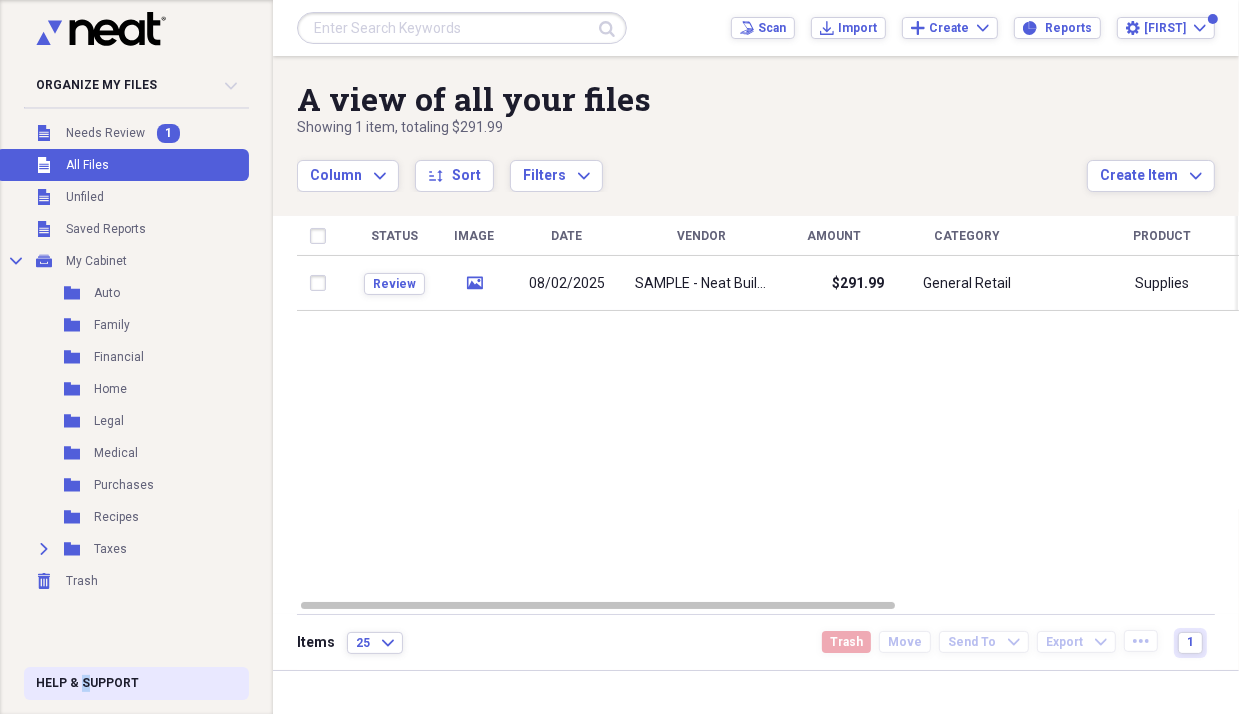 click on "Help & Support" at bounding box center [136, 683] 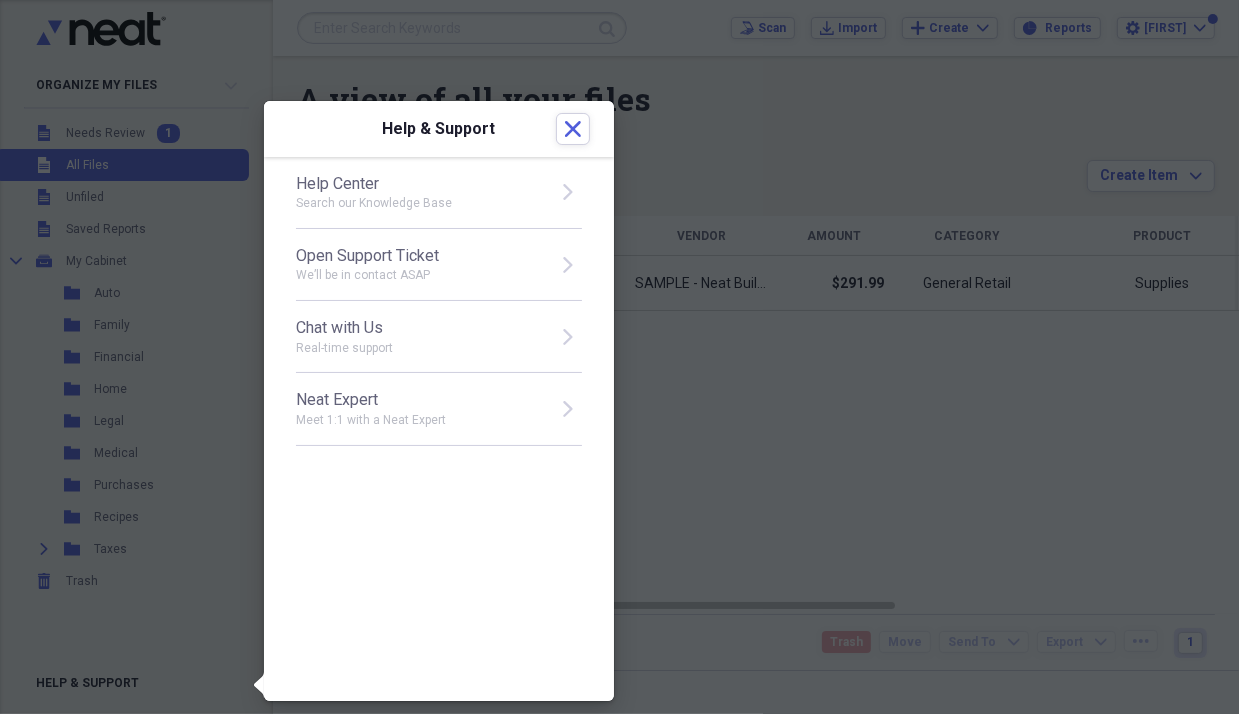 click on "Help Center" at bounding box center [420, 184] 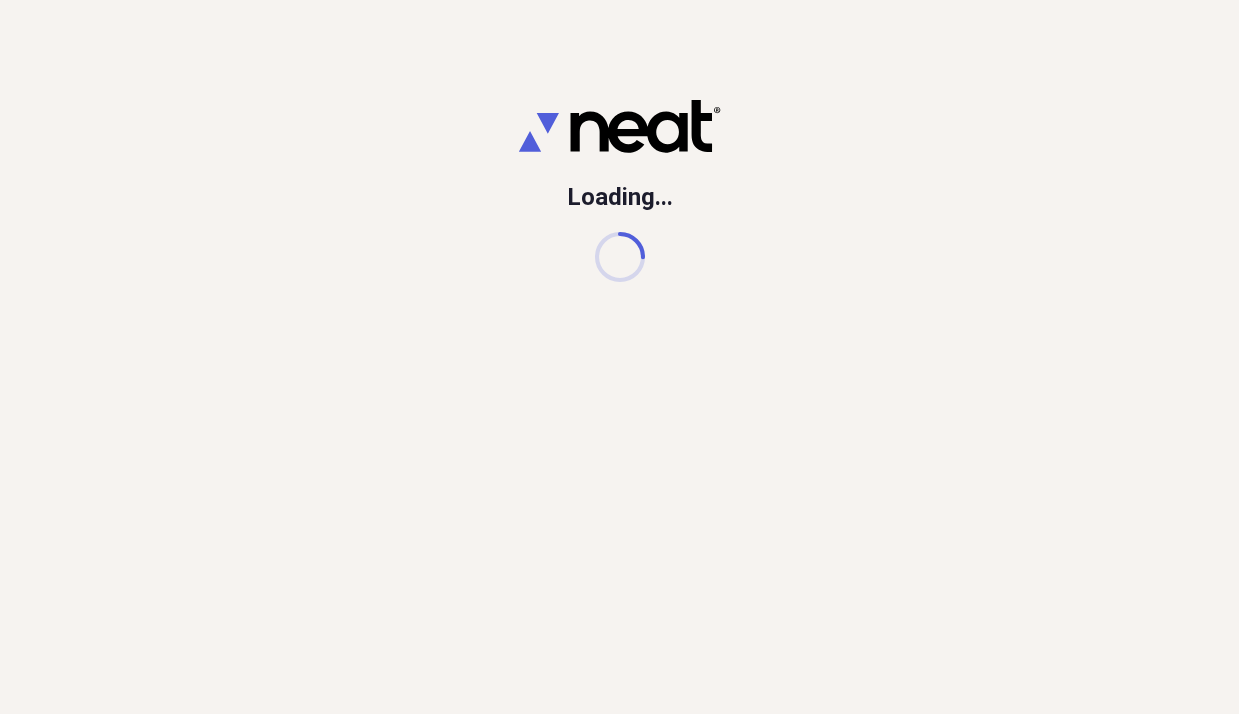 scroll, scrollTop: 0, scrollLeft: 0, axis: both 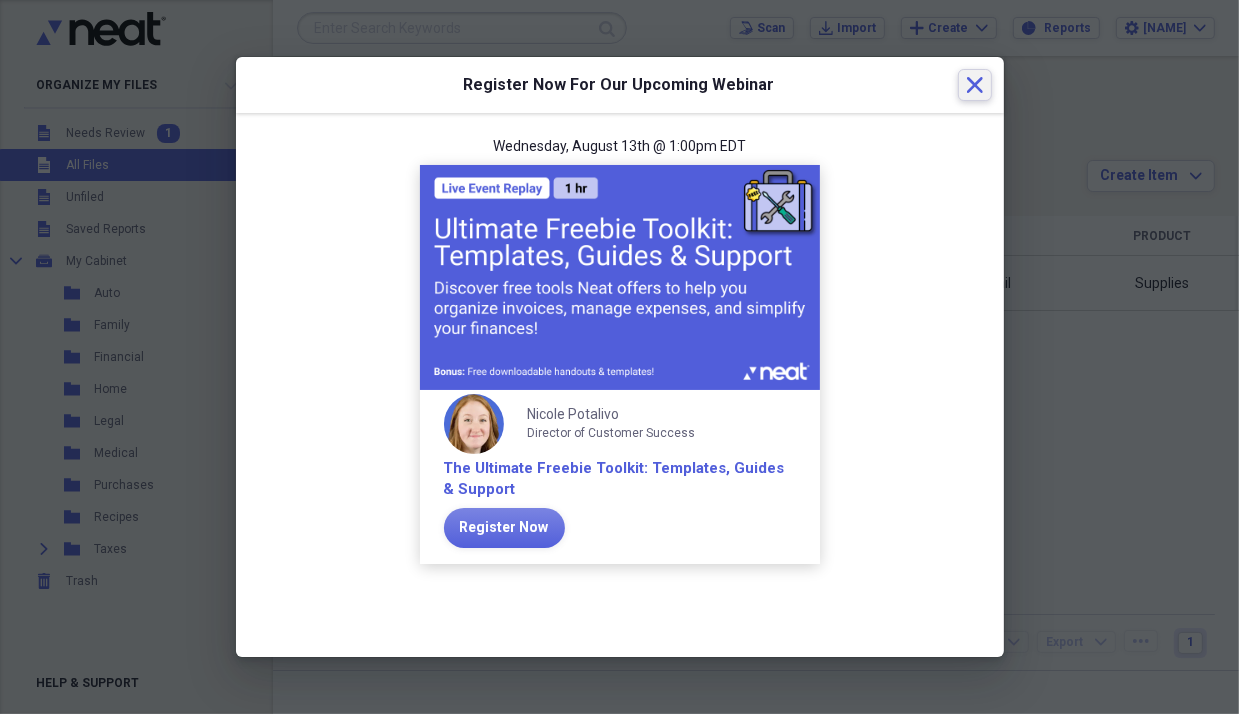 click 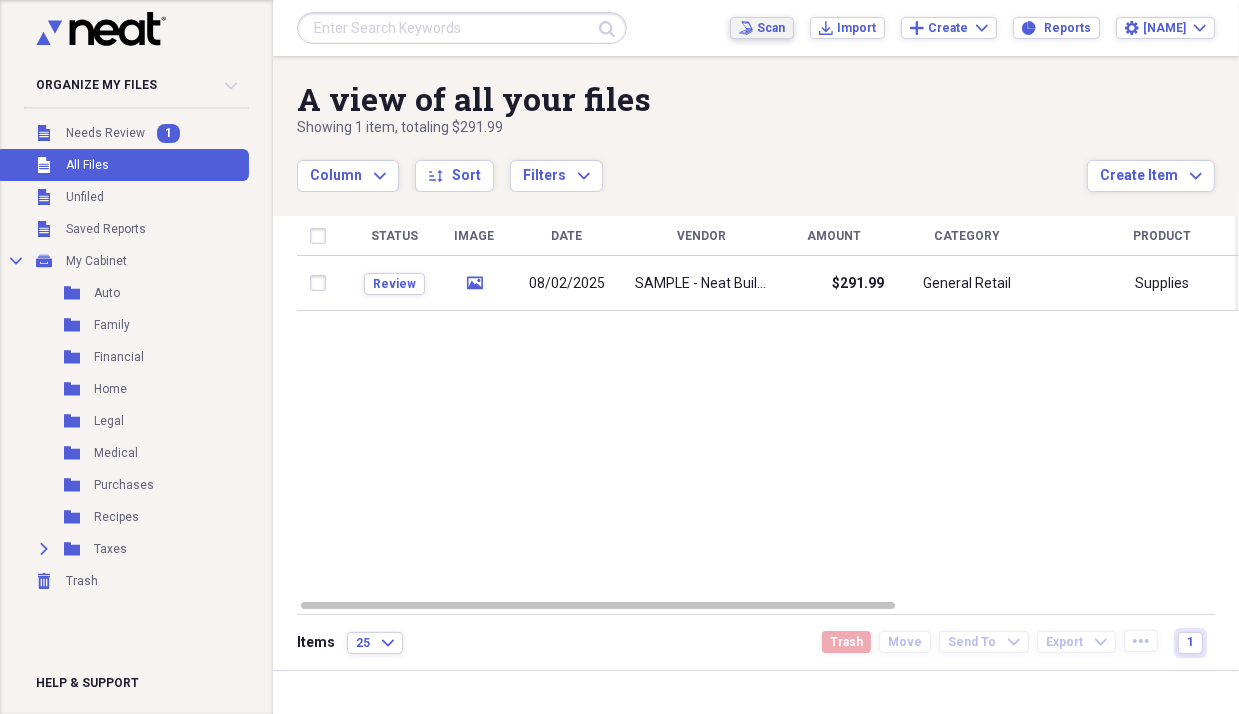 click on "Scan" at bounding box center (771, 28) 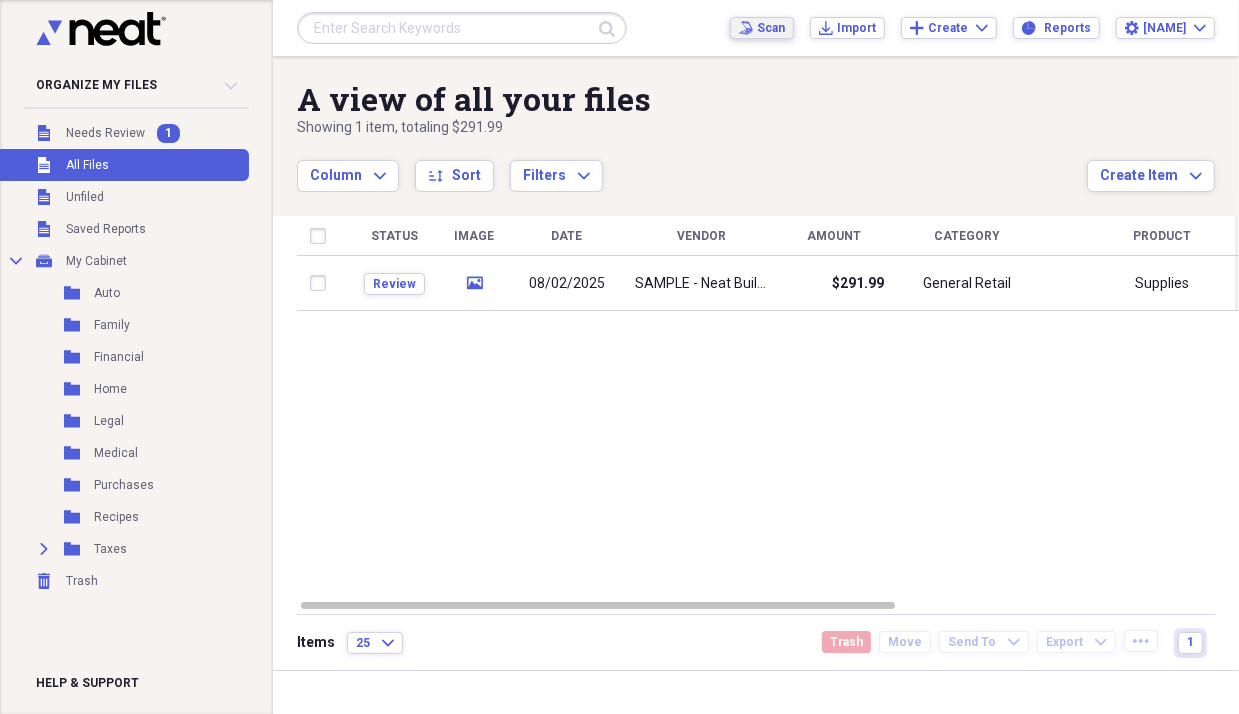click on "Scan" at bounding box center [771, 28] 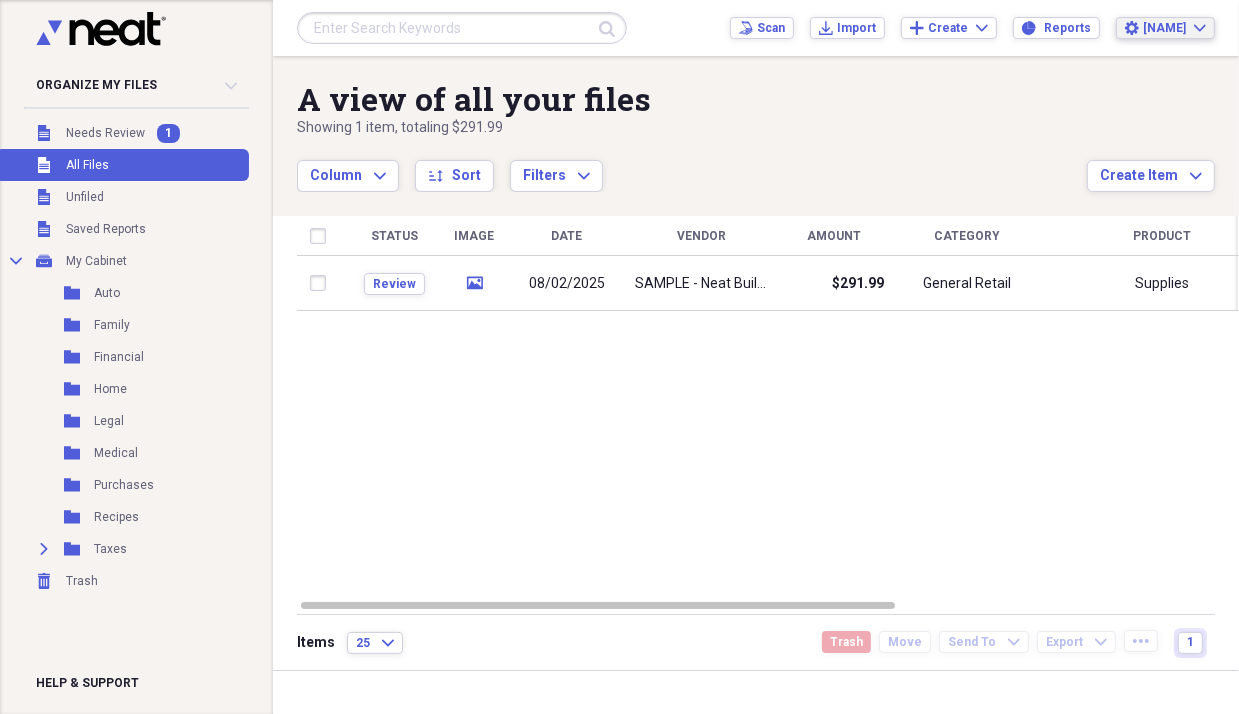 click on "[NAME]" at bounding box center (1164, 28) 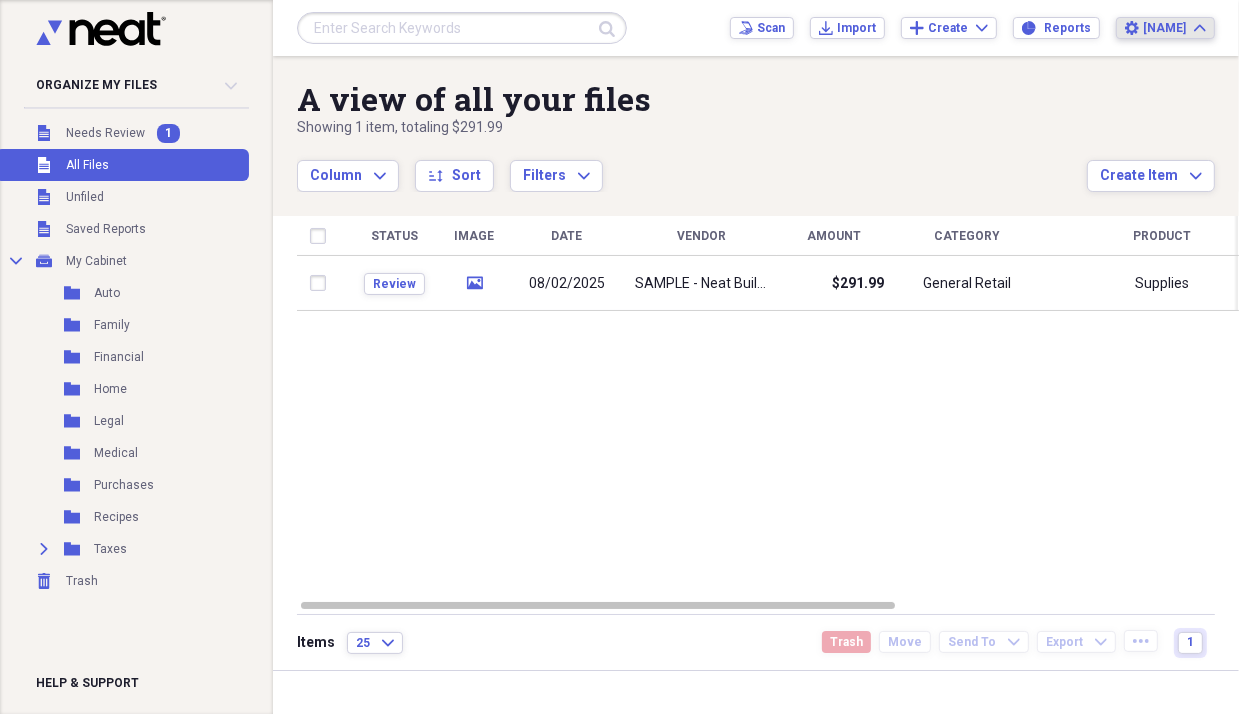 click on "[NAME]" at bounding box center [1164, 28] 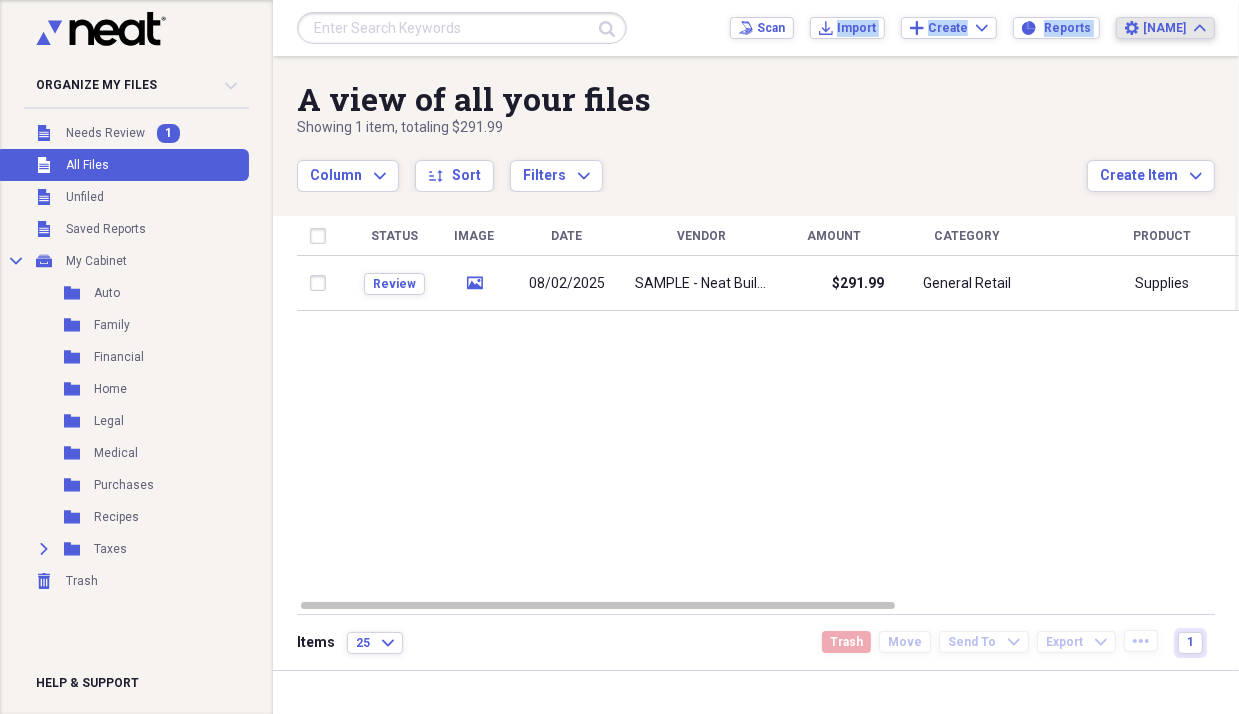 click on "Scan Scan Import Import Add Create Expand Reports Reports Settings [NAME] Expand" at bounding box center [972, 28] 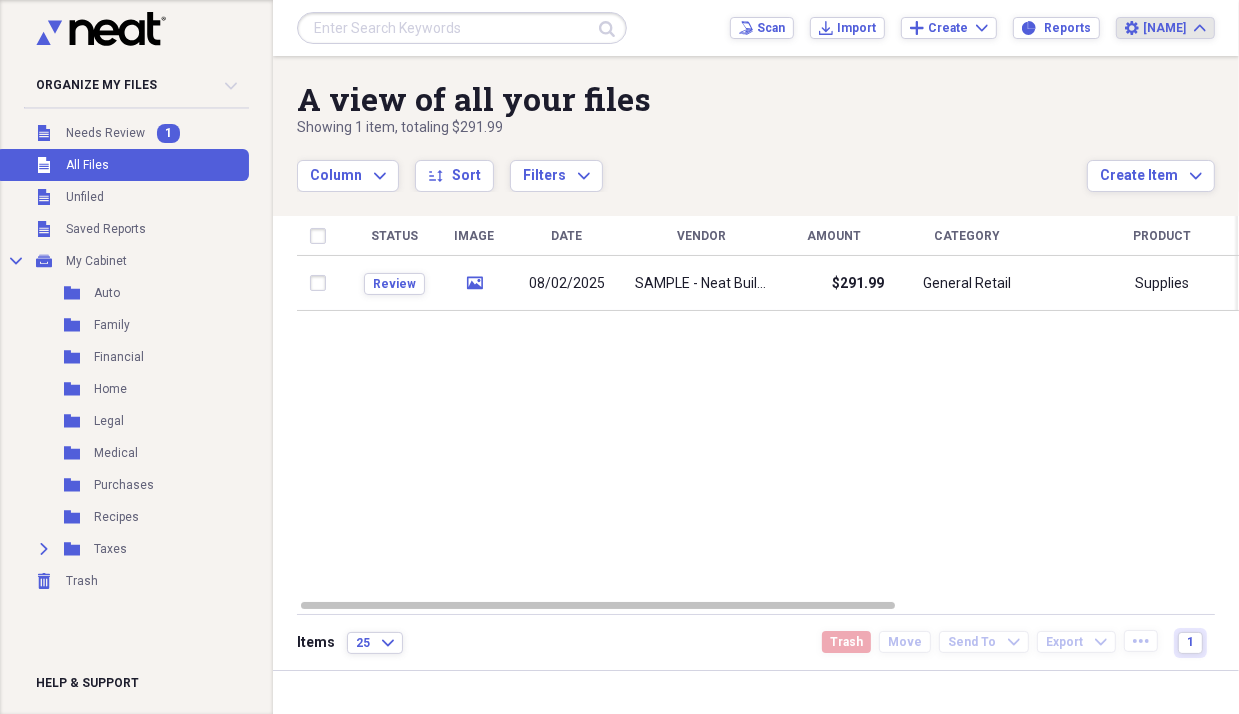 click on "Showing 1 item , totaling $291.99" at bounding box center (692, 128) 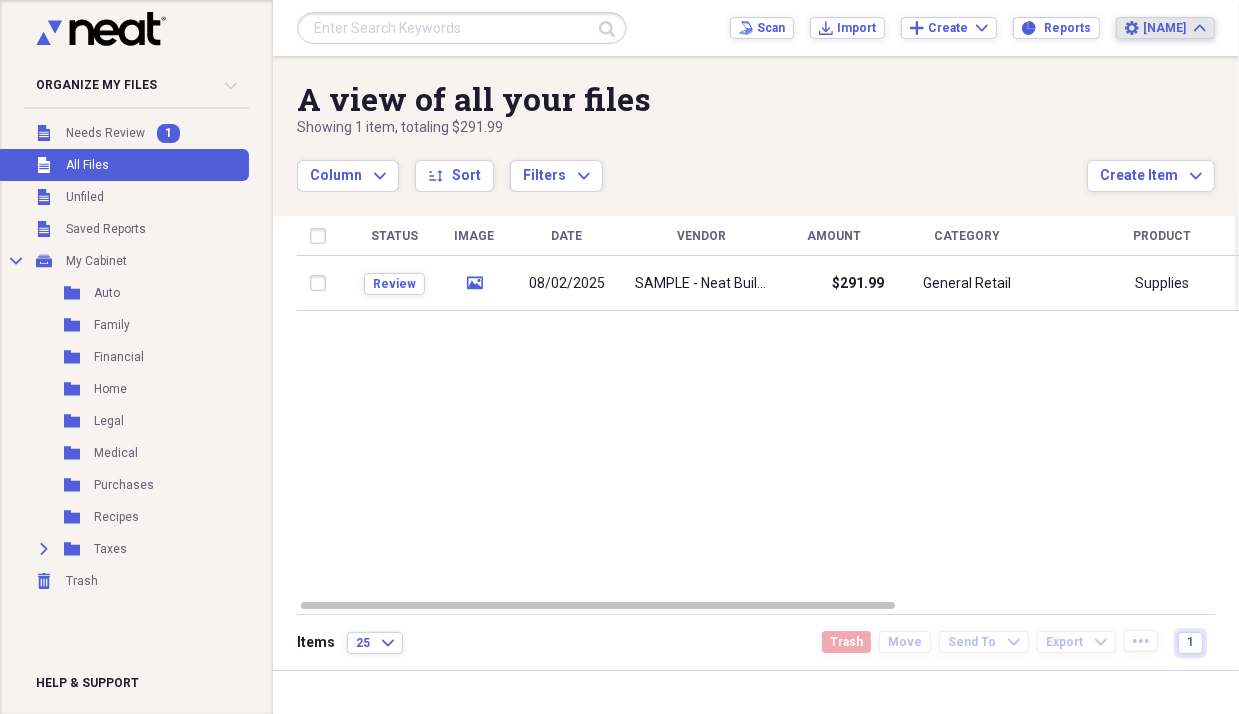 click on "[NAME]" at bounding box center (1164, 28) 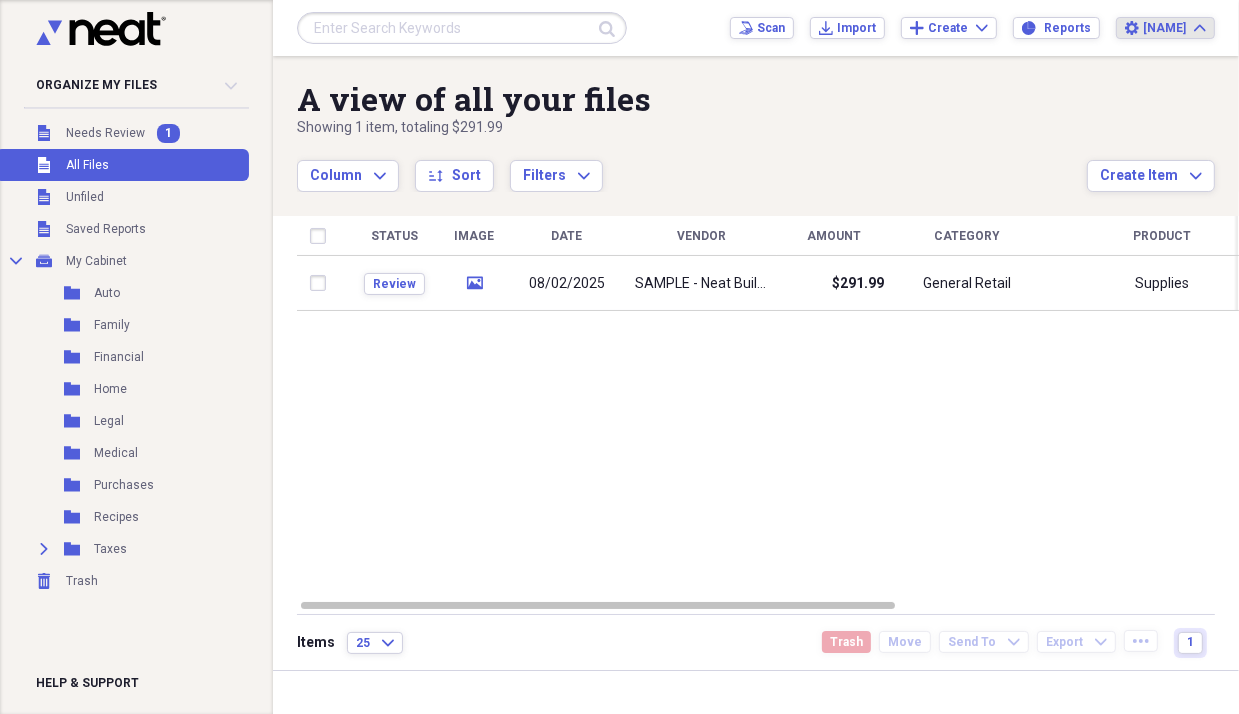 drag, startPoint x: 1229, startPoint y: 17, endPoint x: 1219, endPoint y: 20, distance: 10.440307 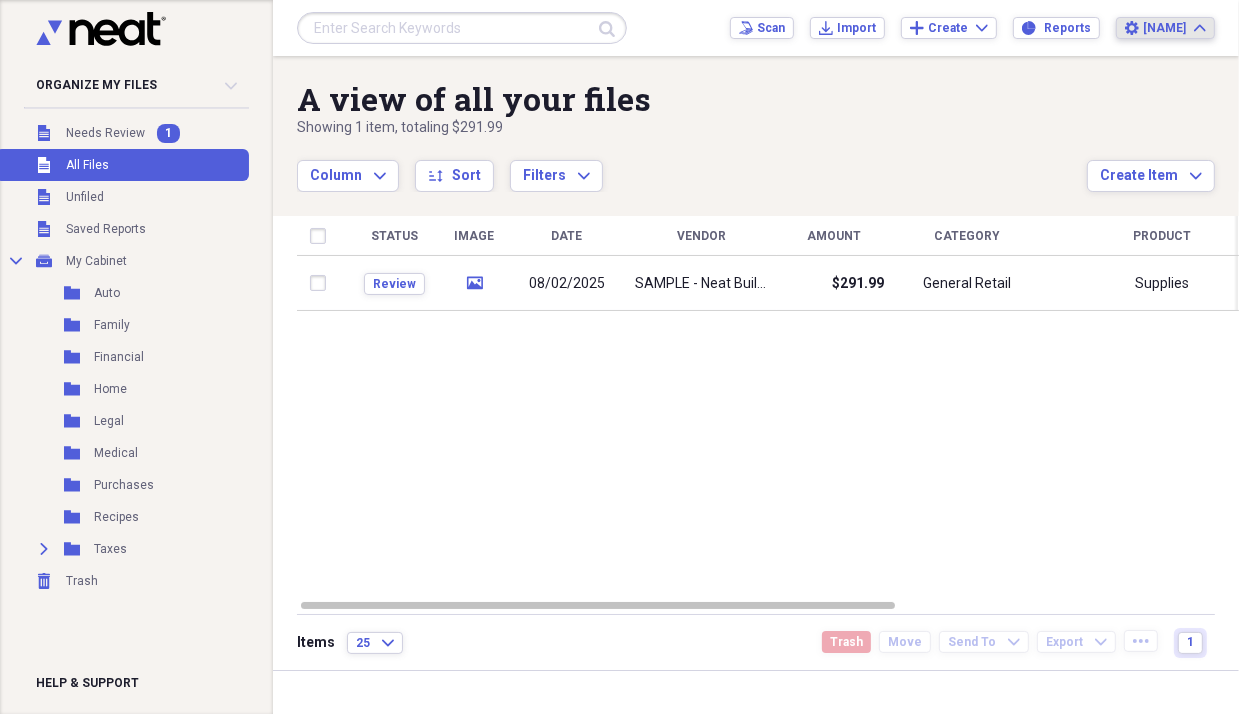 click on "Settings [NAME] Expand" at bounding box center (1165, 28) 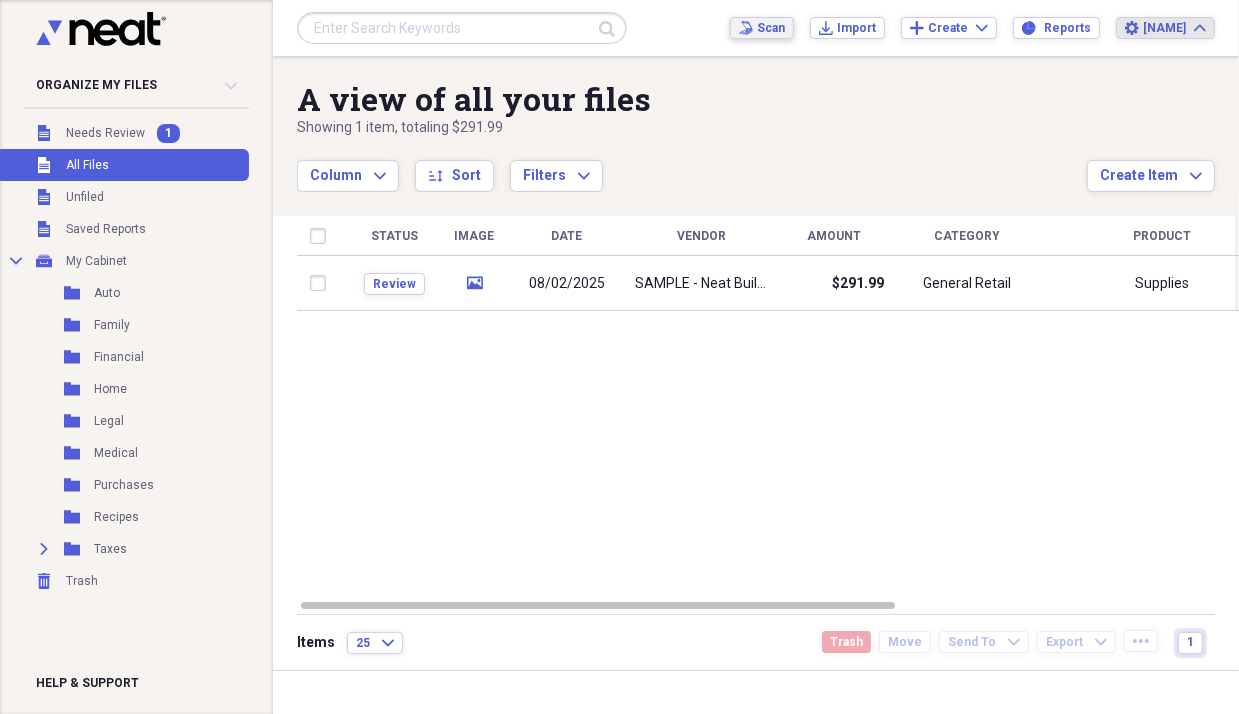 click on "Scan" at bounding box center [771, 28] 